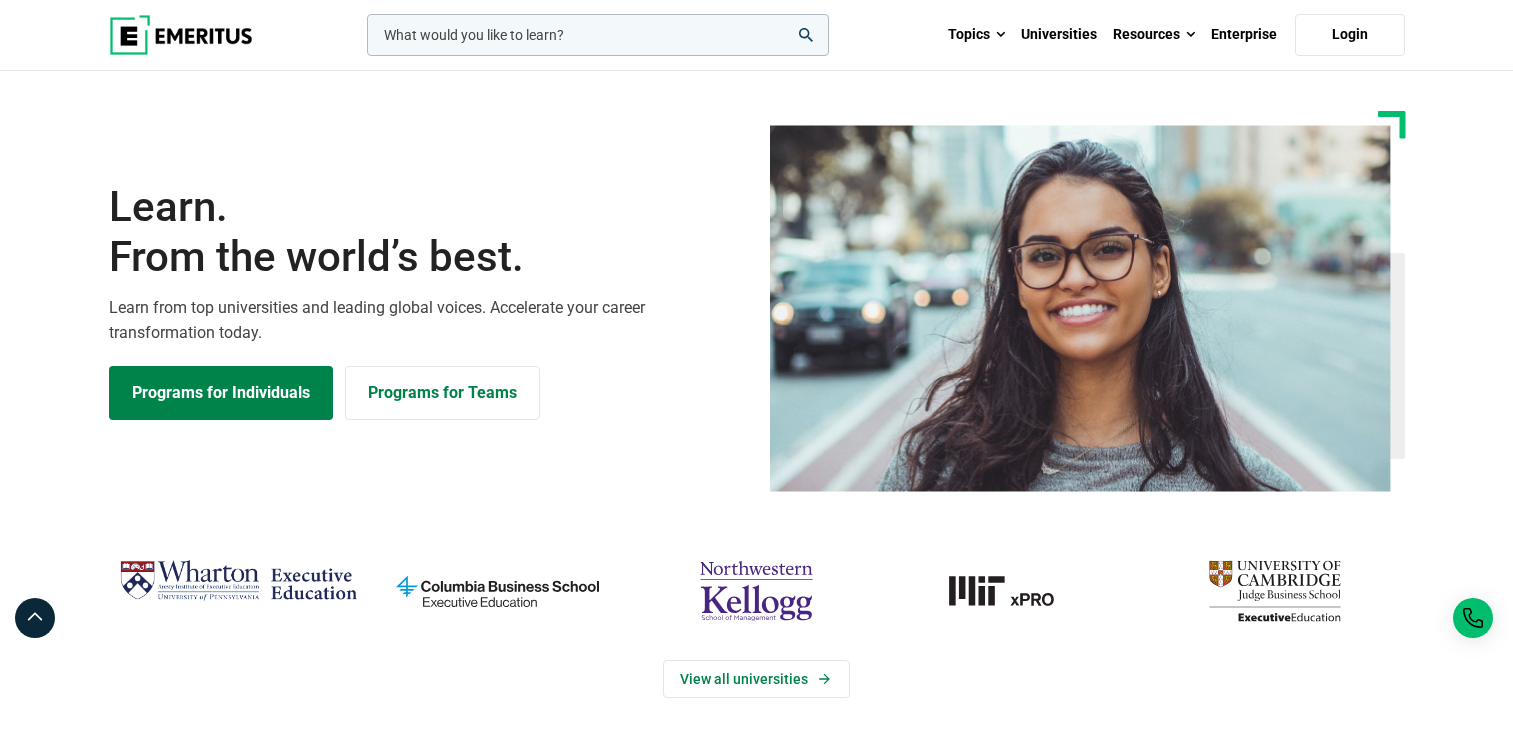 scroll, scrollTop: 0, scrollLeft: 0, axis: both 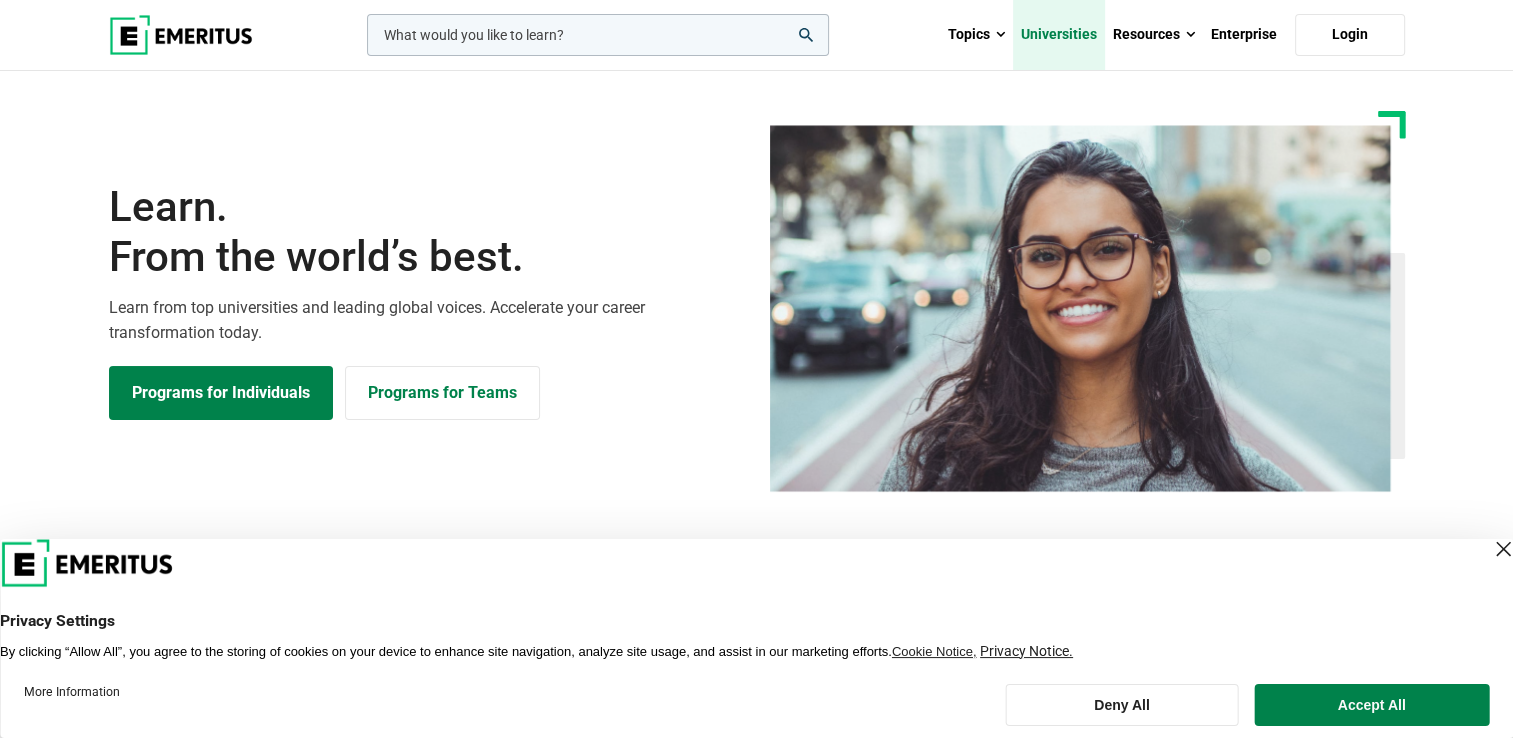 click on "Universities" at bounding box center (1059, 35) 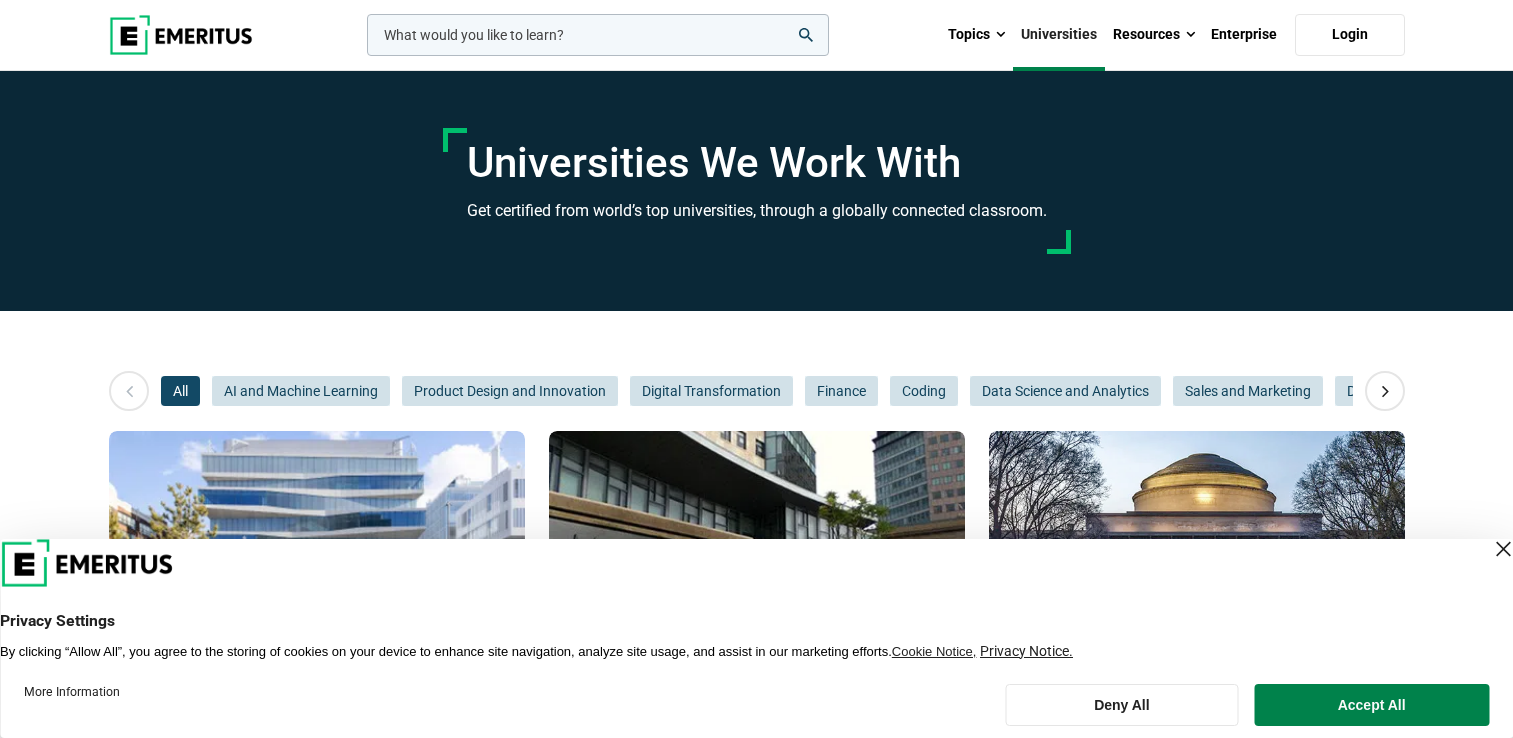 scroll, scrollTop: 0, scrollLeft: 0, axis: both 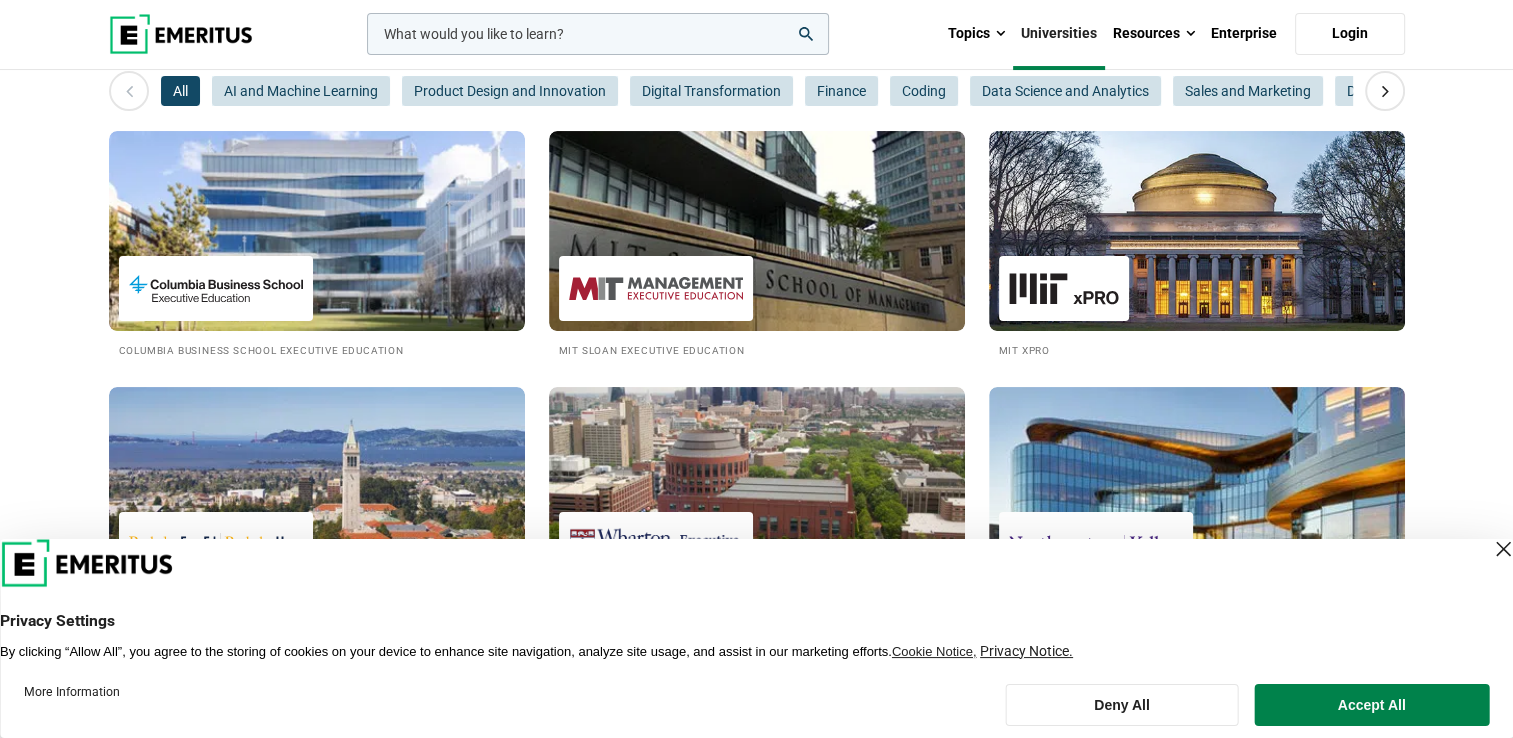 click at bounding box center (1503, 549) 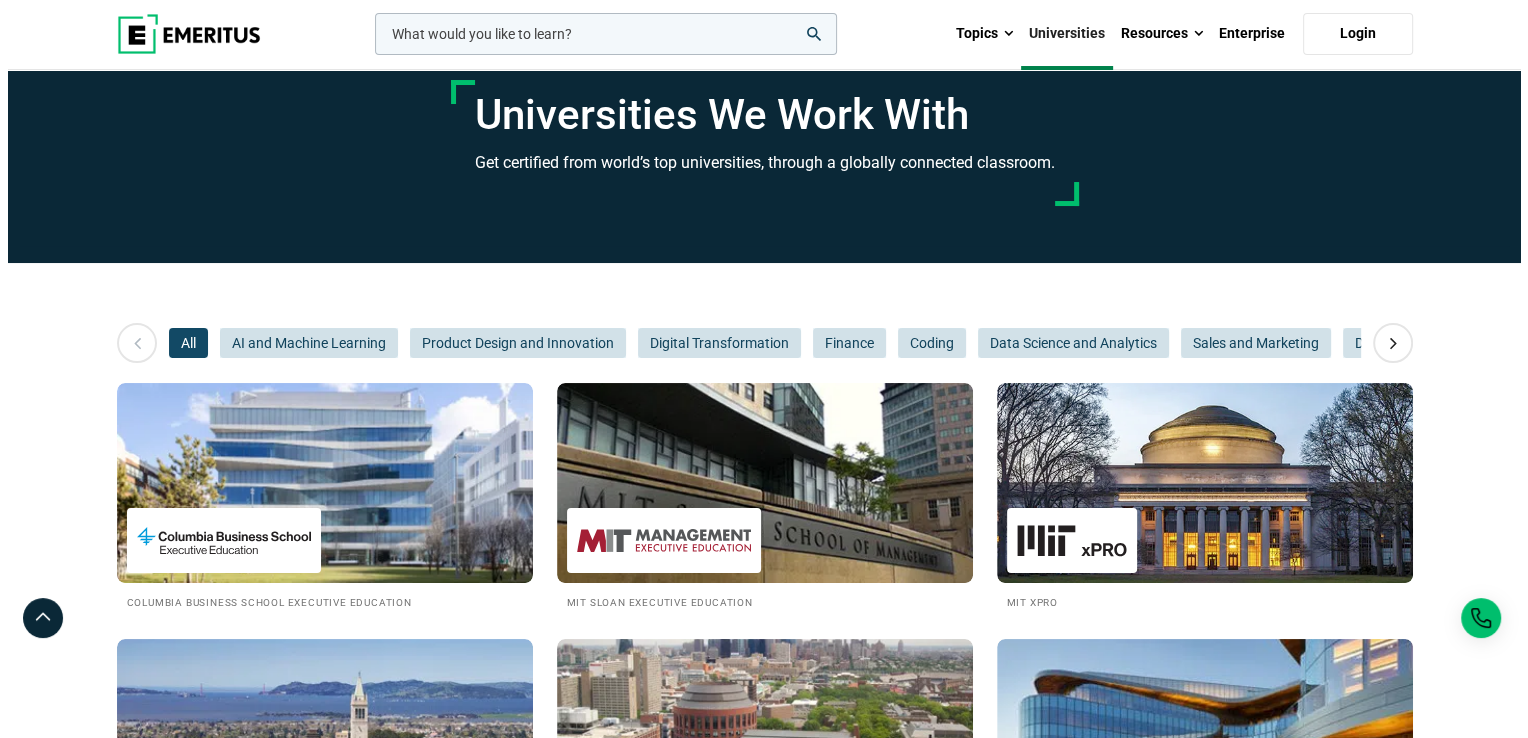 scroll, scrollTop: 0, scrollLeft: 0, axis: both 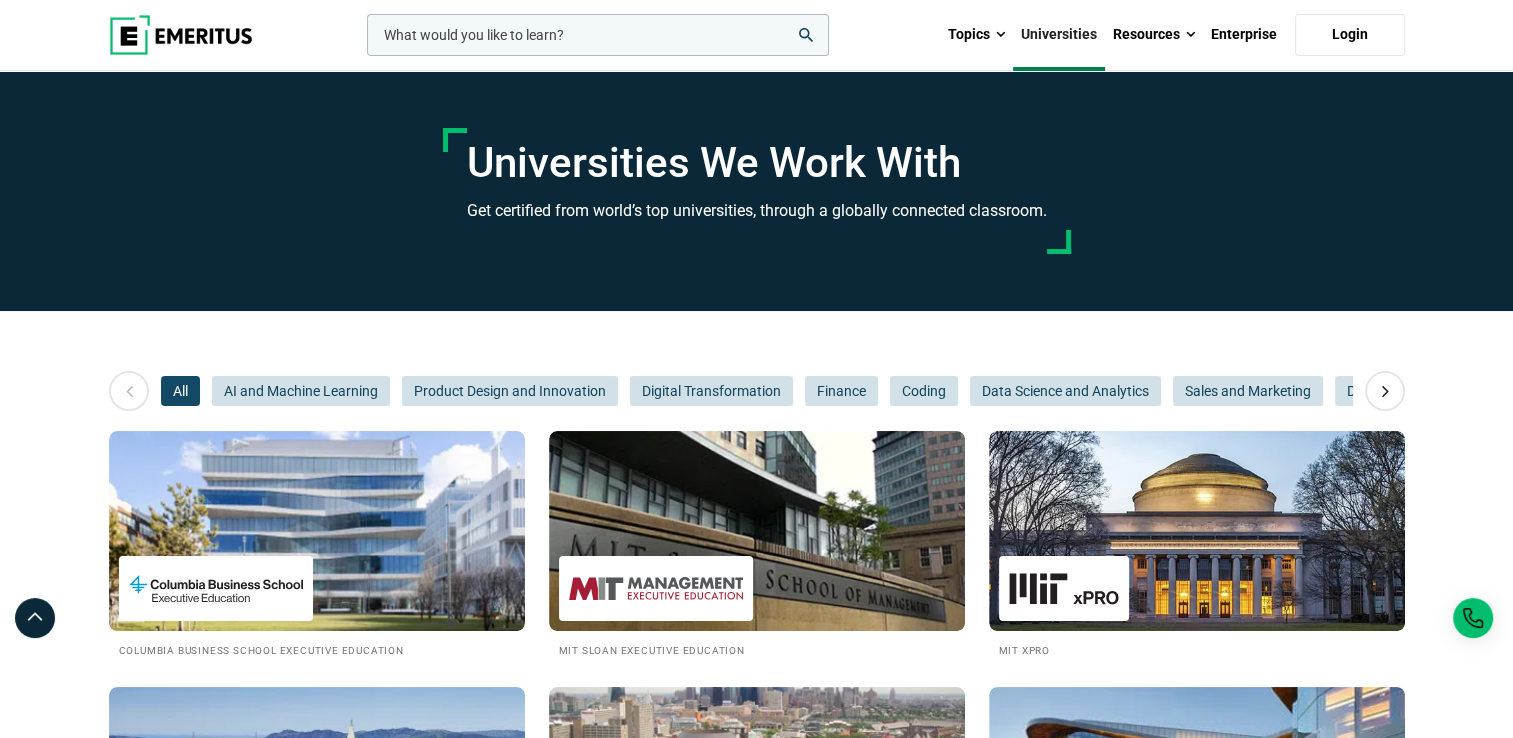 click at bounding box center (598, 35) 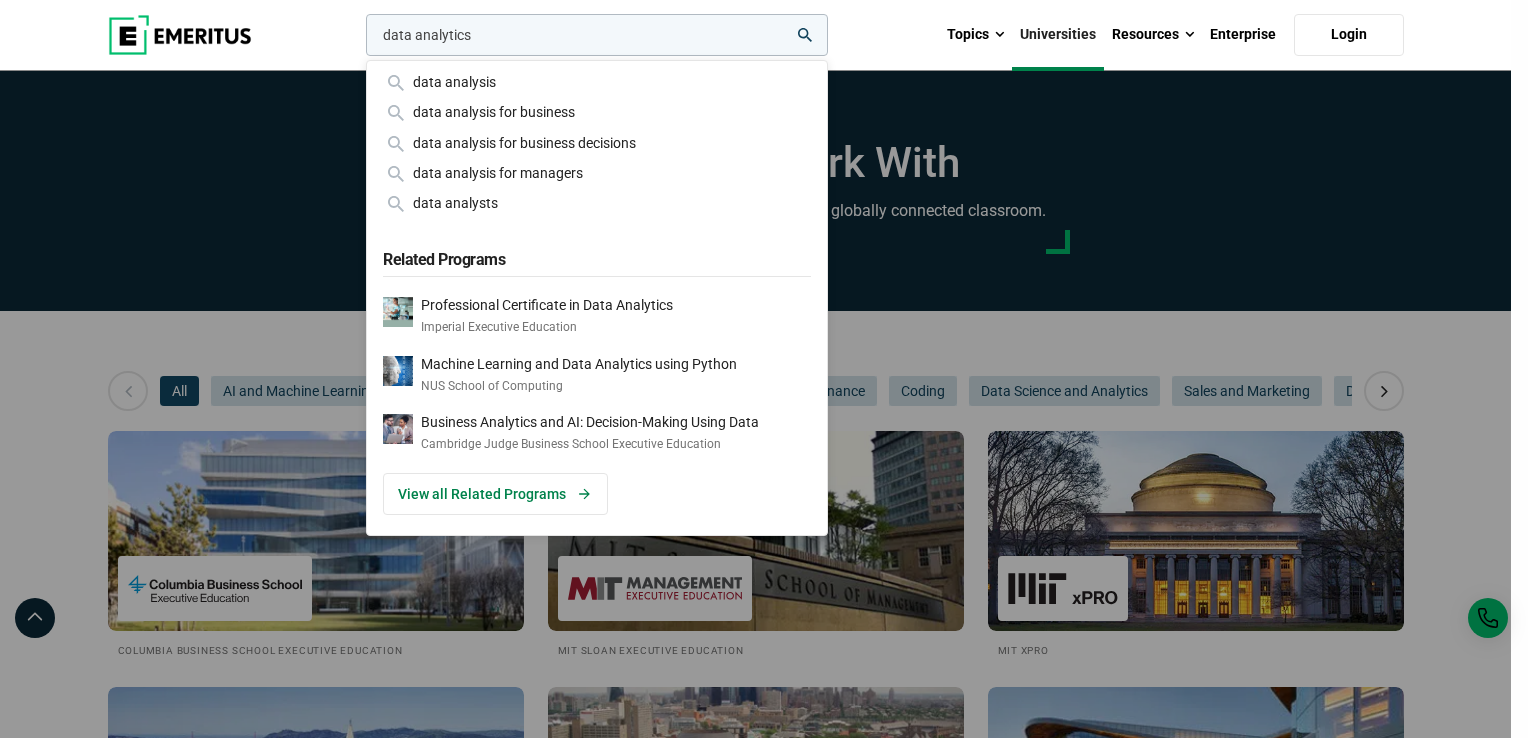 type on "data analytics" 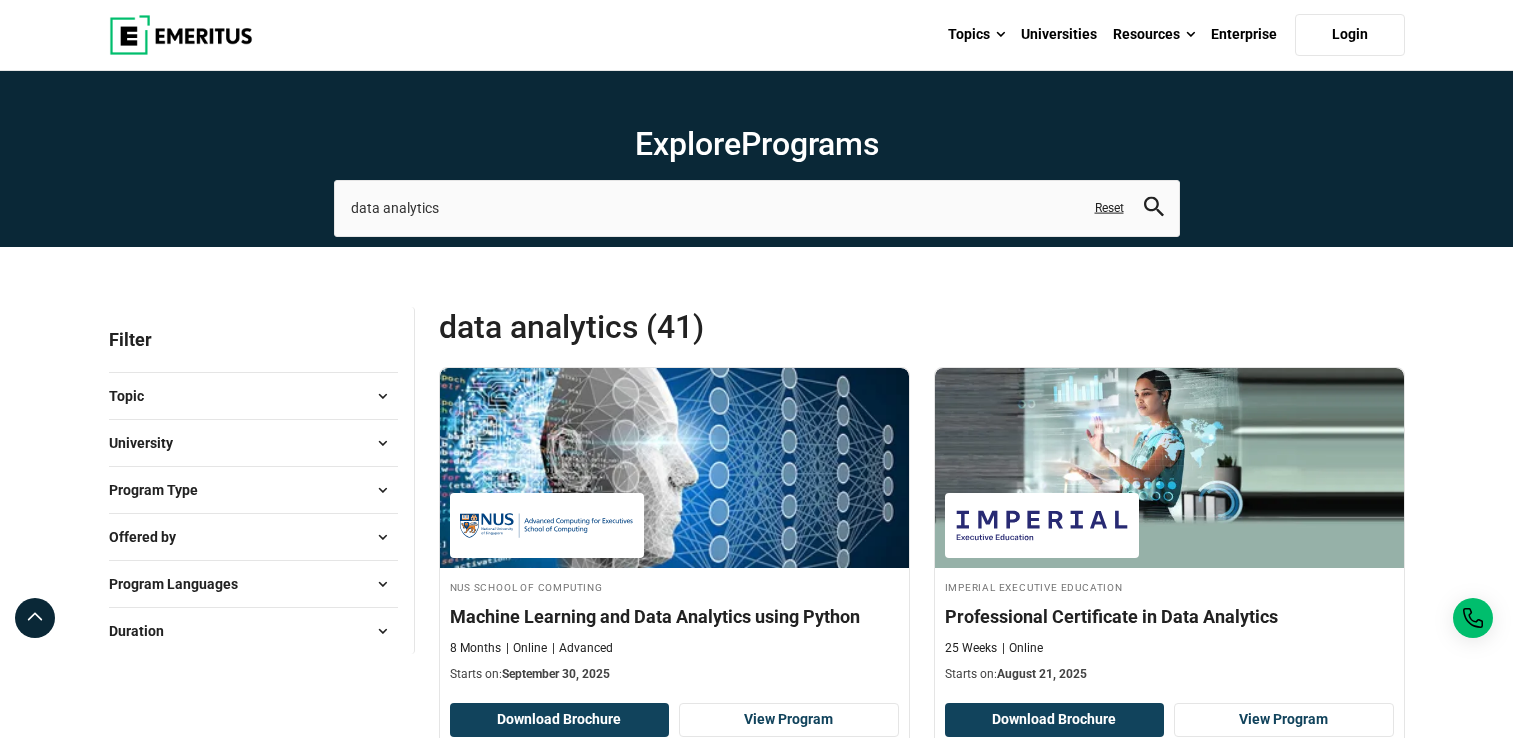 scroll, scrollTop: 0, scrollLeft: 0, axis: both 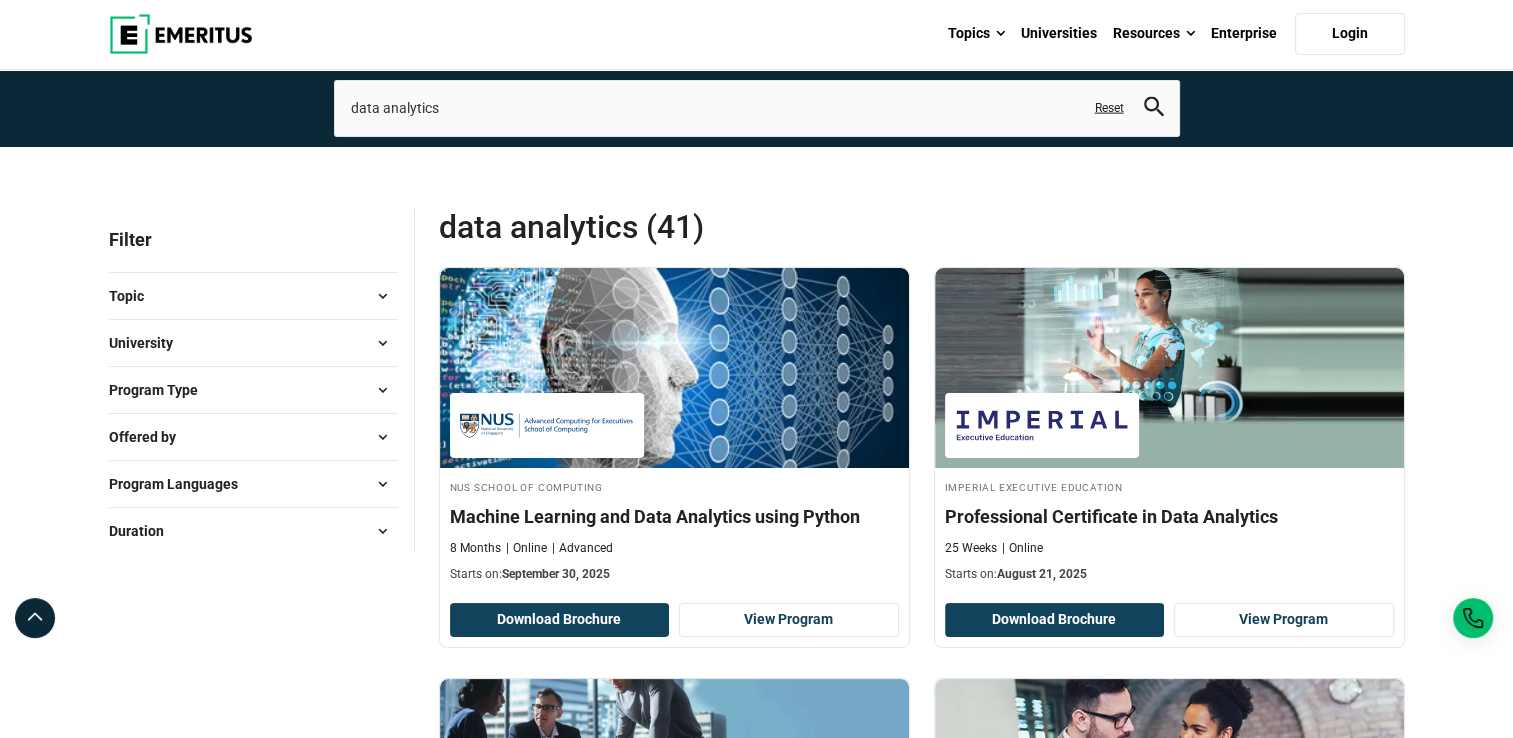 click on "University" at bounding box center [149, 343] 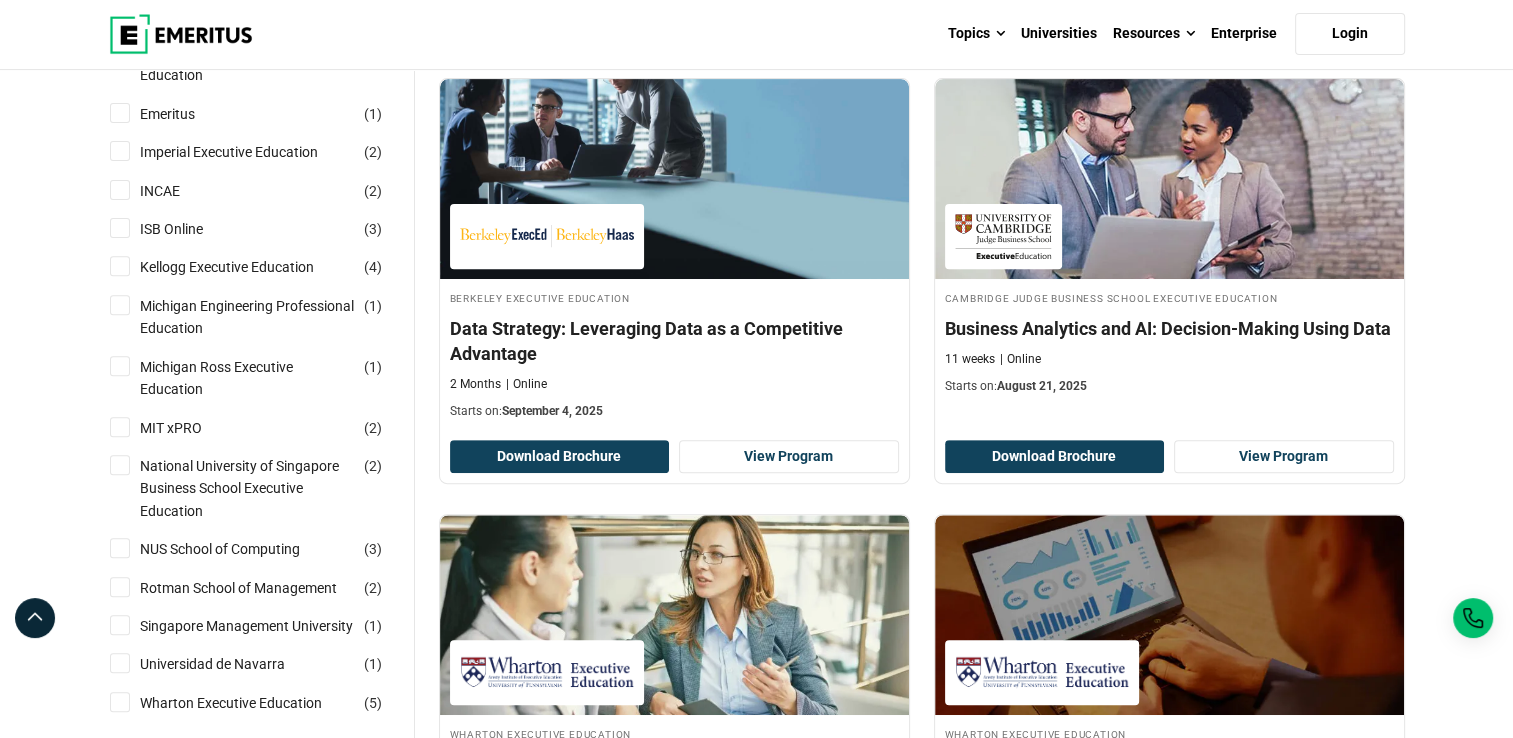 scroll, scrollTop: 900, scrollLeft: 0, axis: vertical 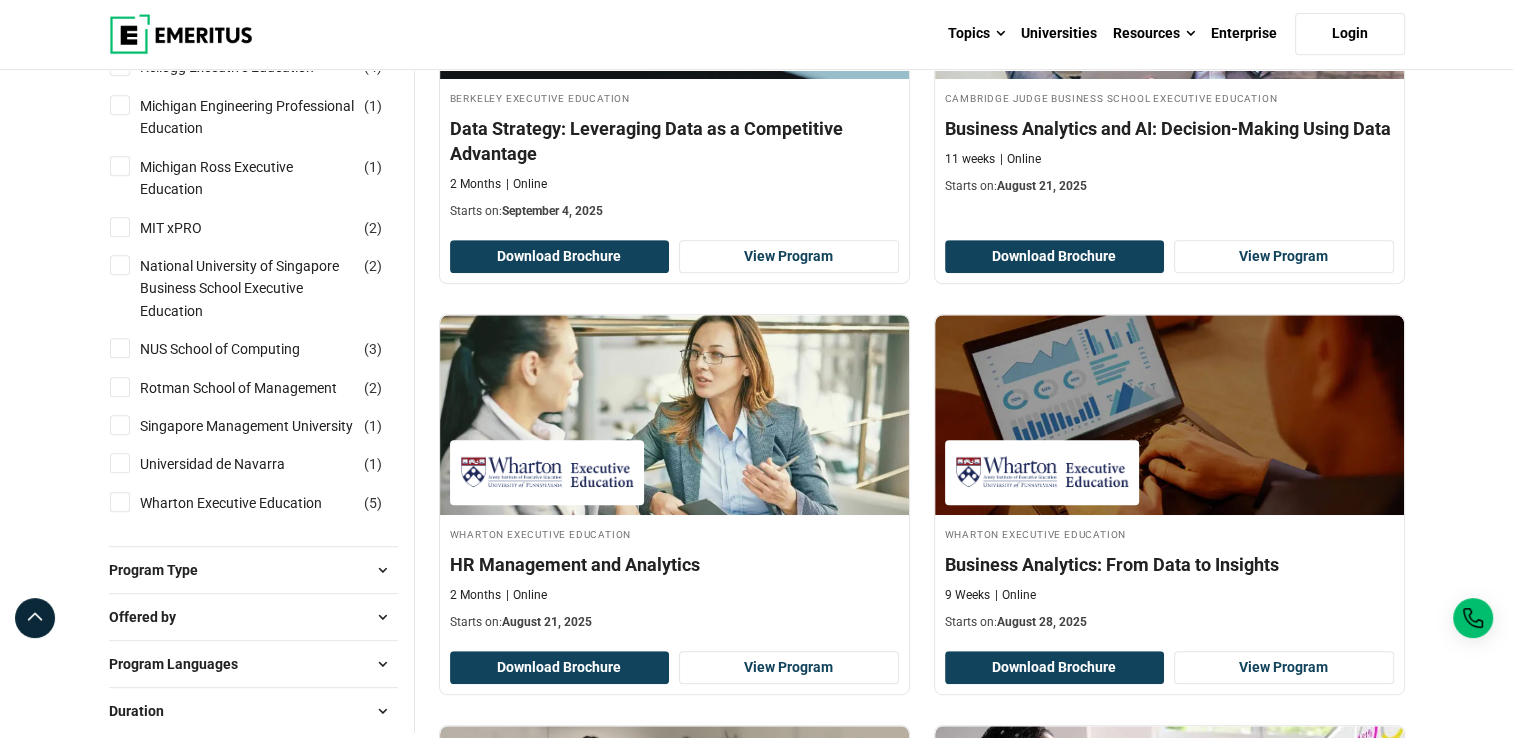 click on "NUS School of Computing   ( 3 )" at bounding box center (120, 348) 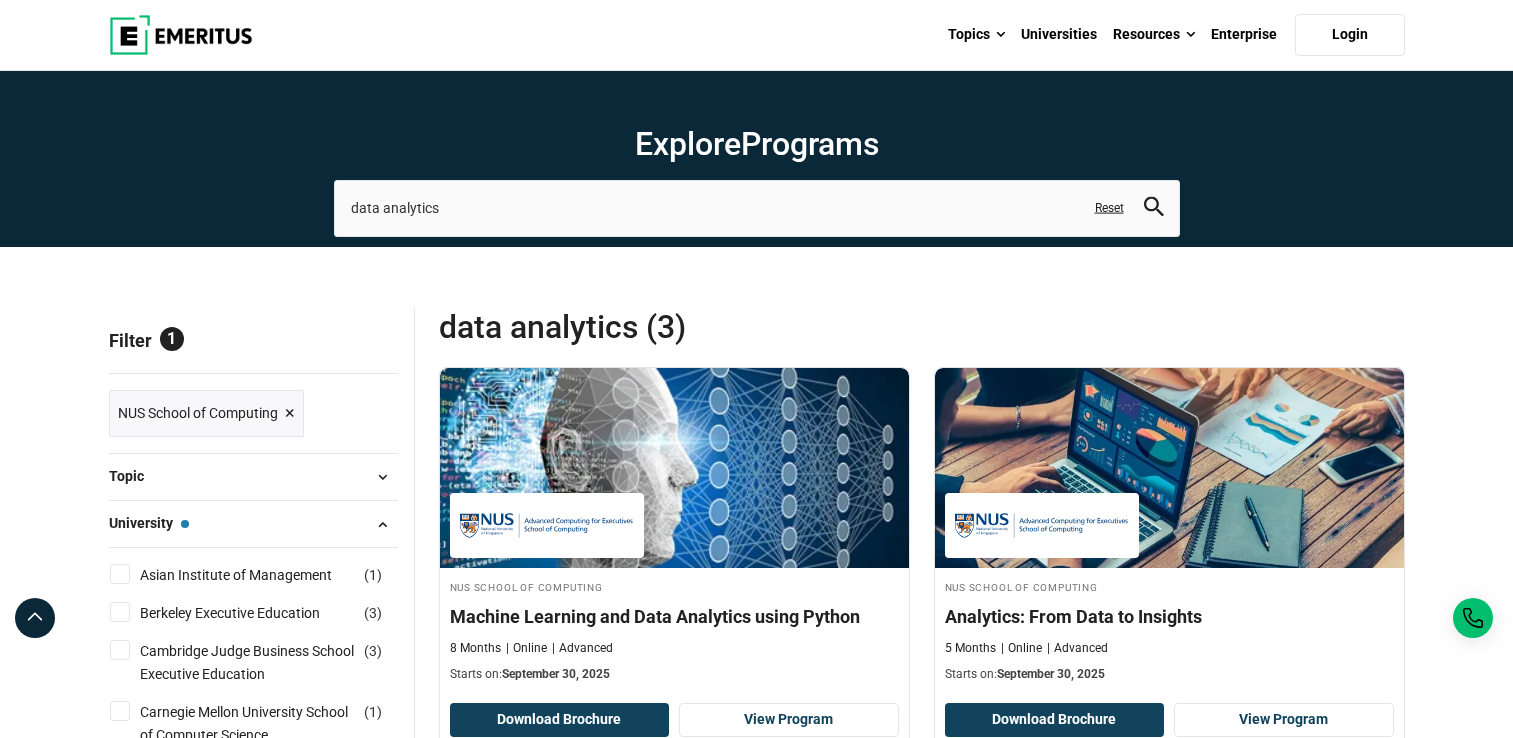scroll, scrollTop: 0, scrollLeft: 0, axis: both 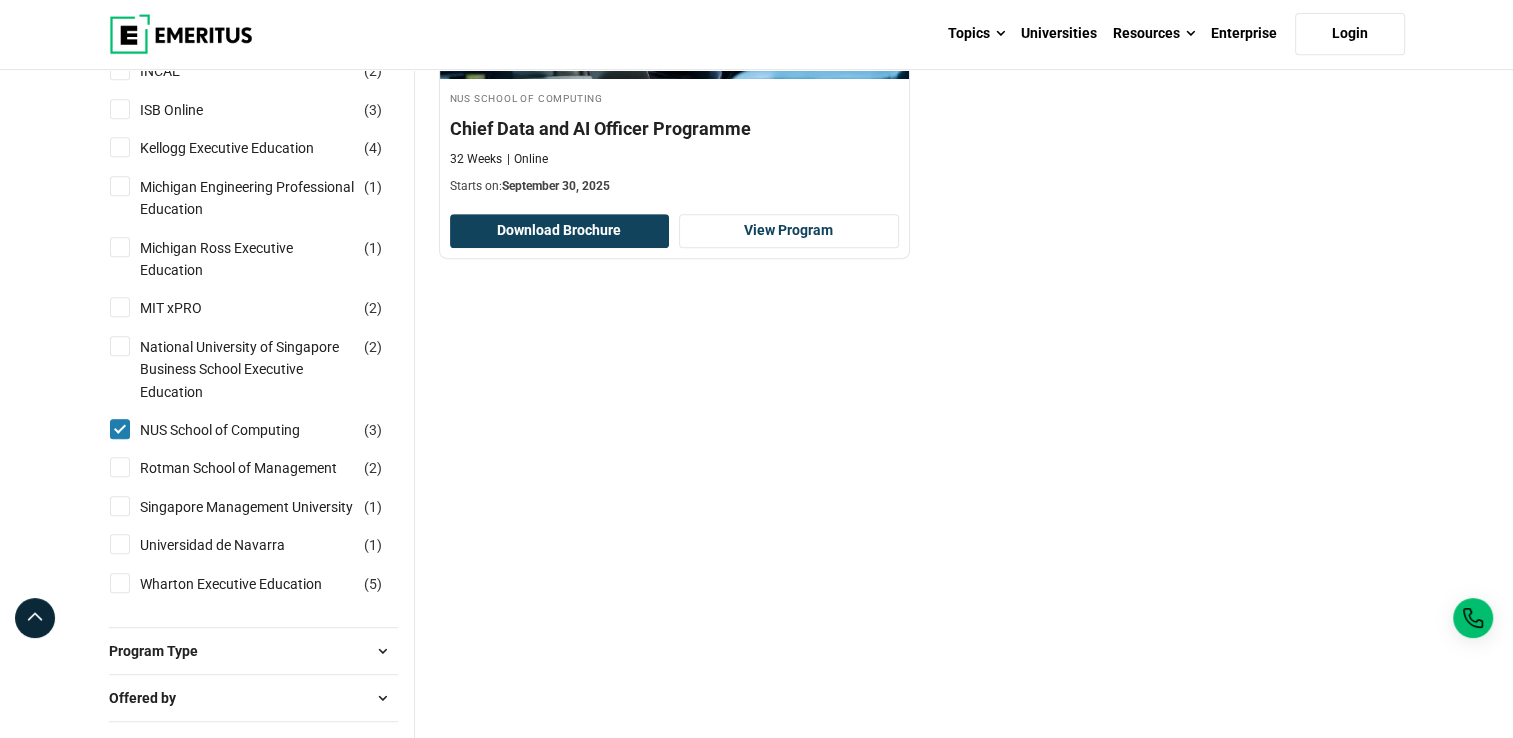 click on "Singapore Management University   ( 1 )" at bounding box center (120, 506) 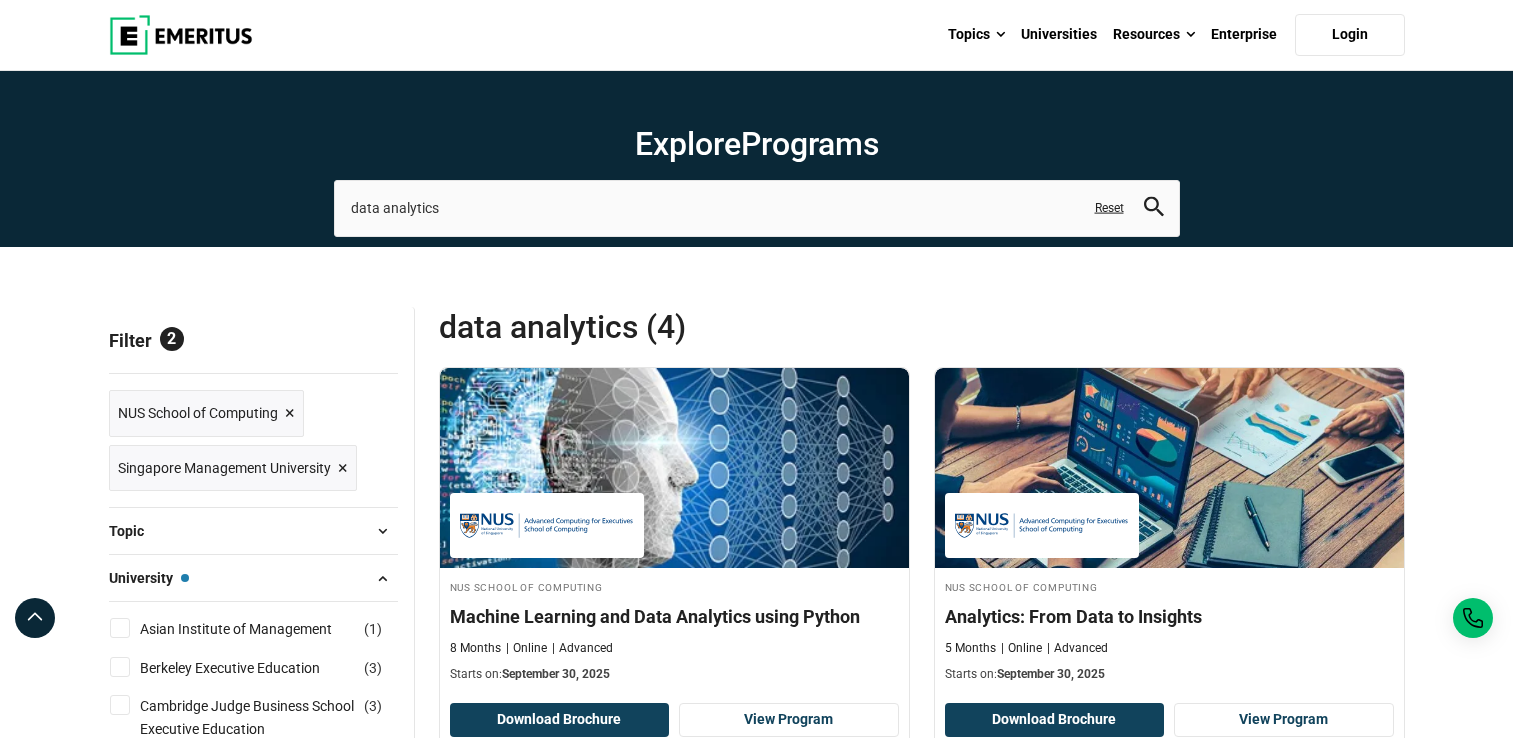scroll, scrollTop: 0, scrollLeft: 0, axis: both 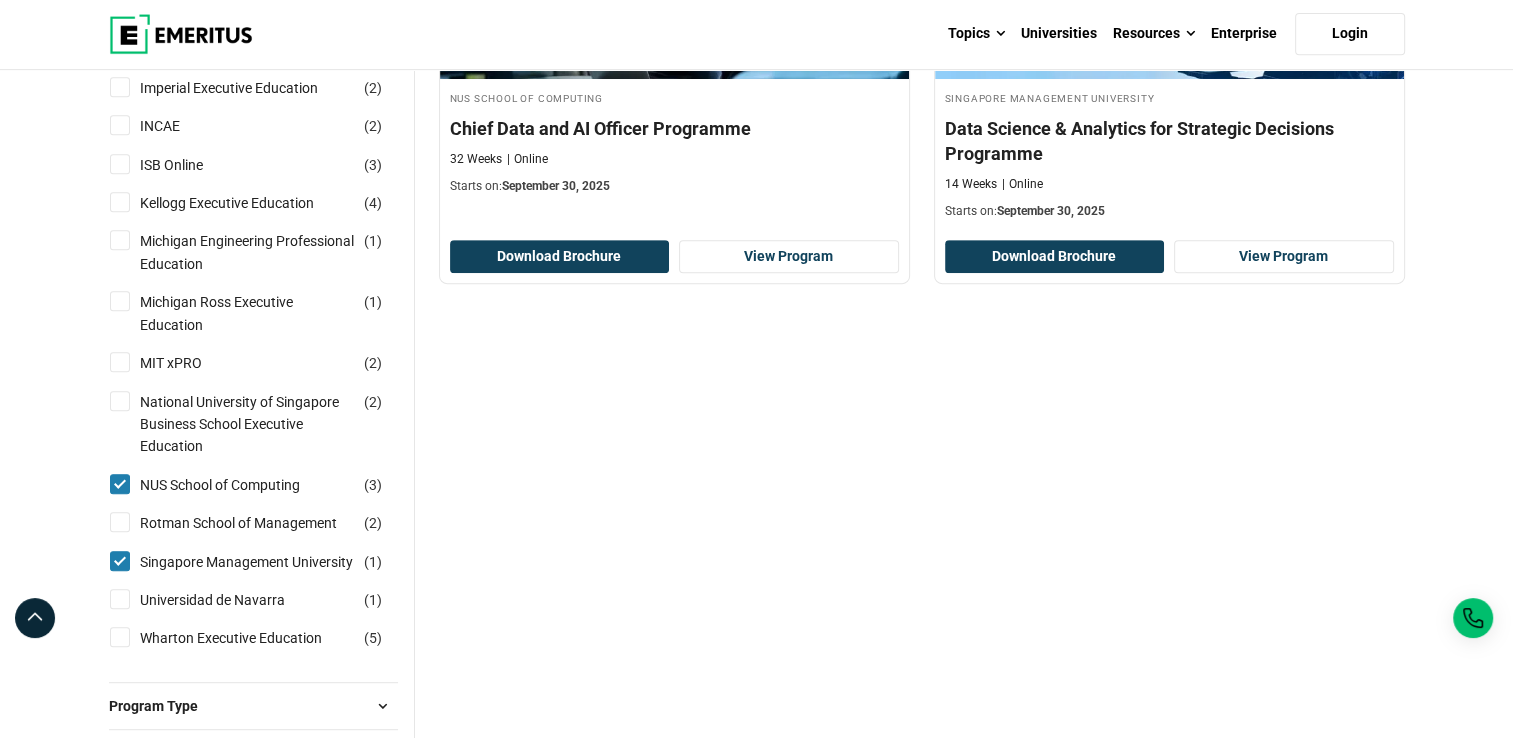 click on "NUS School of Computing   ( 3 )" at bounding box center [120, 484] 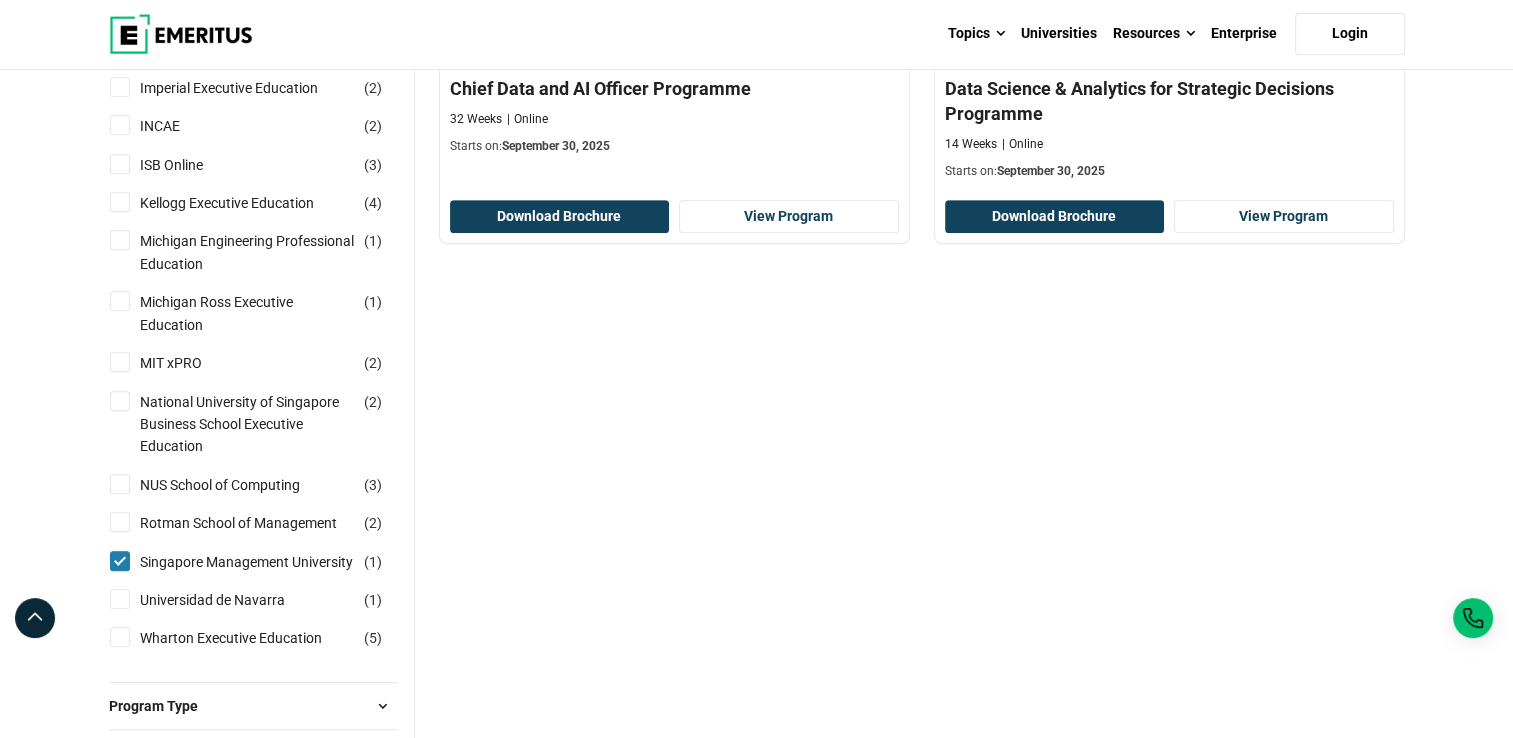 click on "Singapore Management University   ( 1 )" at bounding box center (120, 561) 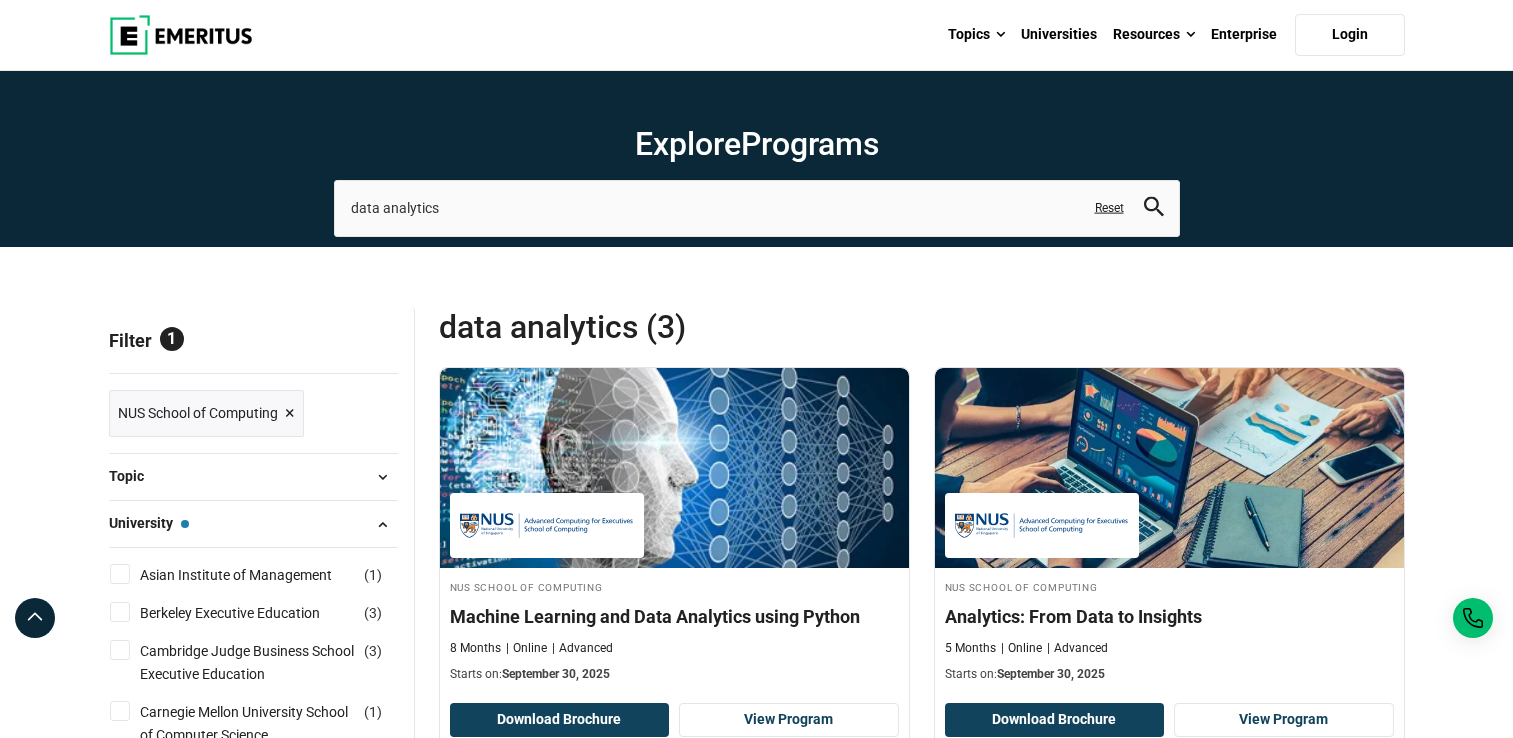 scroll, scrollTop: 0, scrollLeft: 0, axis: both 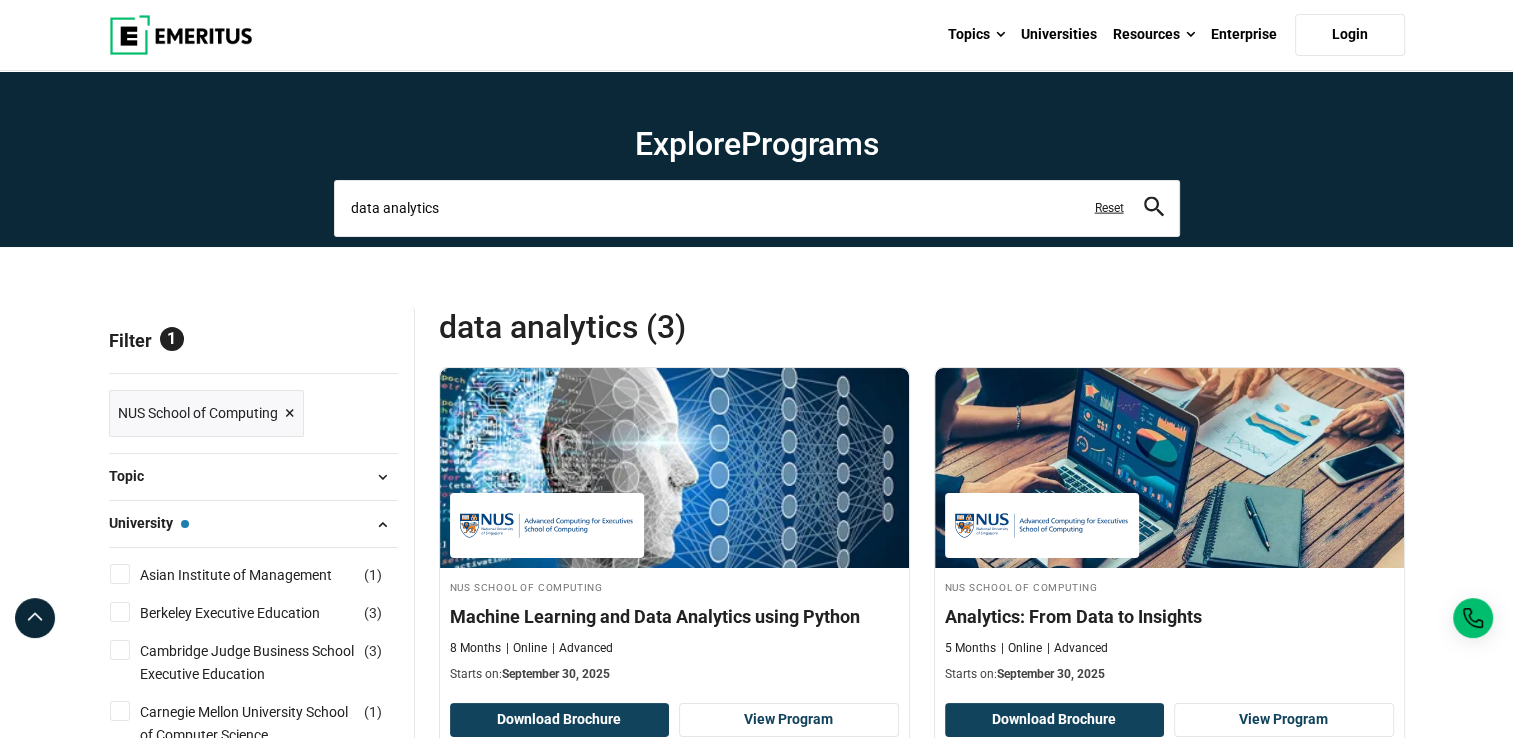 drag, startPoint x: 476, startPoint y: 199, endPoint x: 237, endPoint y: 165, distance: 241.4063 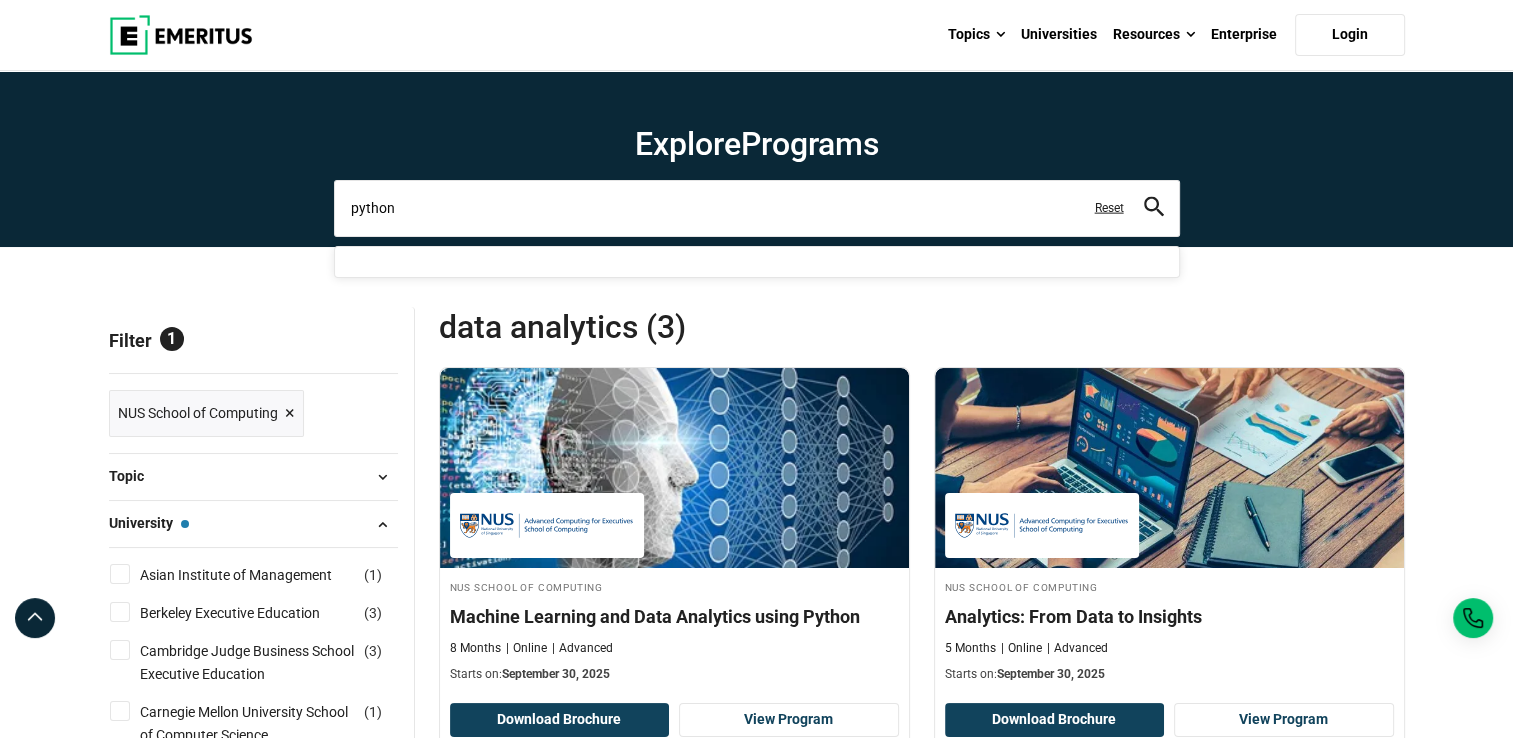 type on "python" 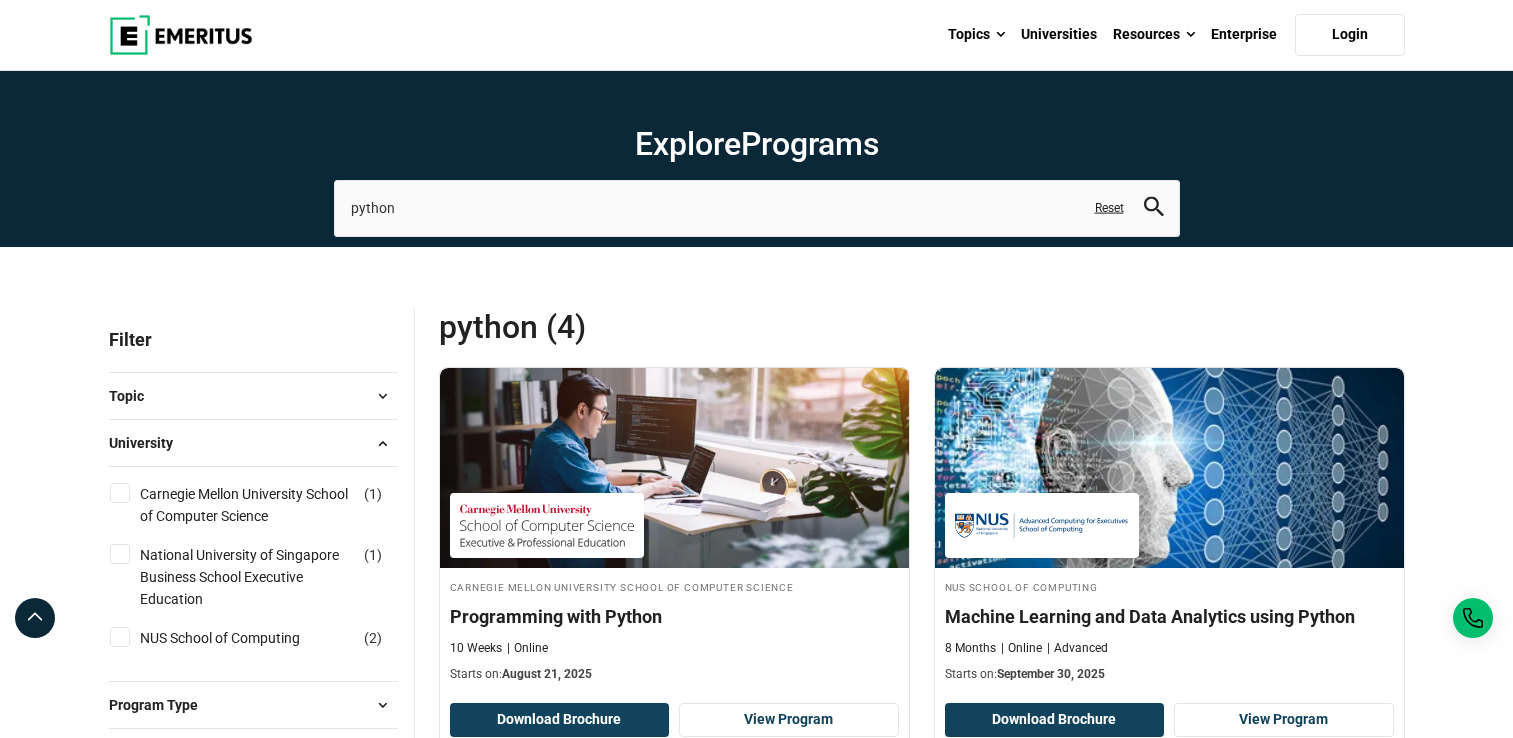 scroll, scrollTop: 0, scrollLeft: 0, axis: both 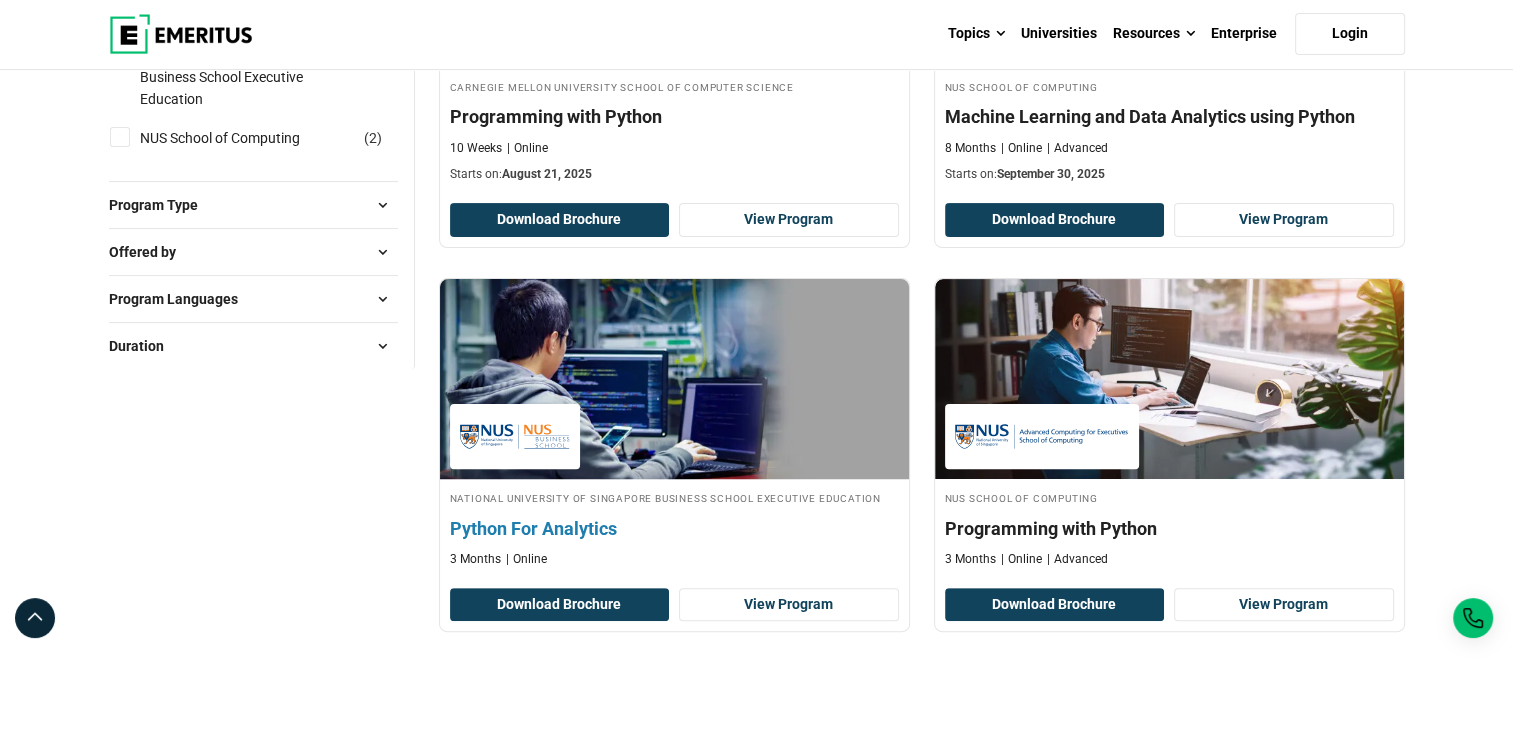 click at bounding box center [674, 379] 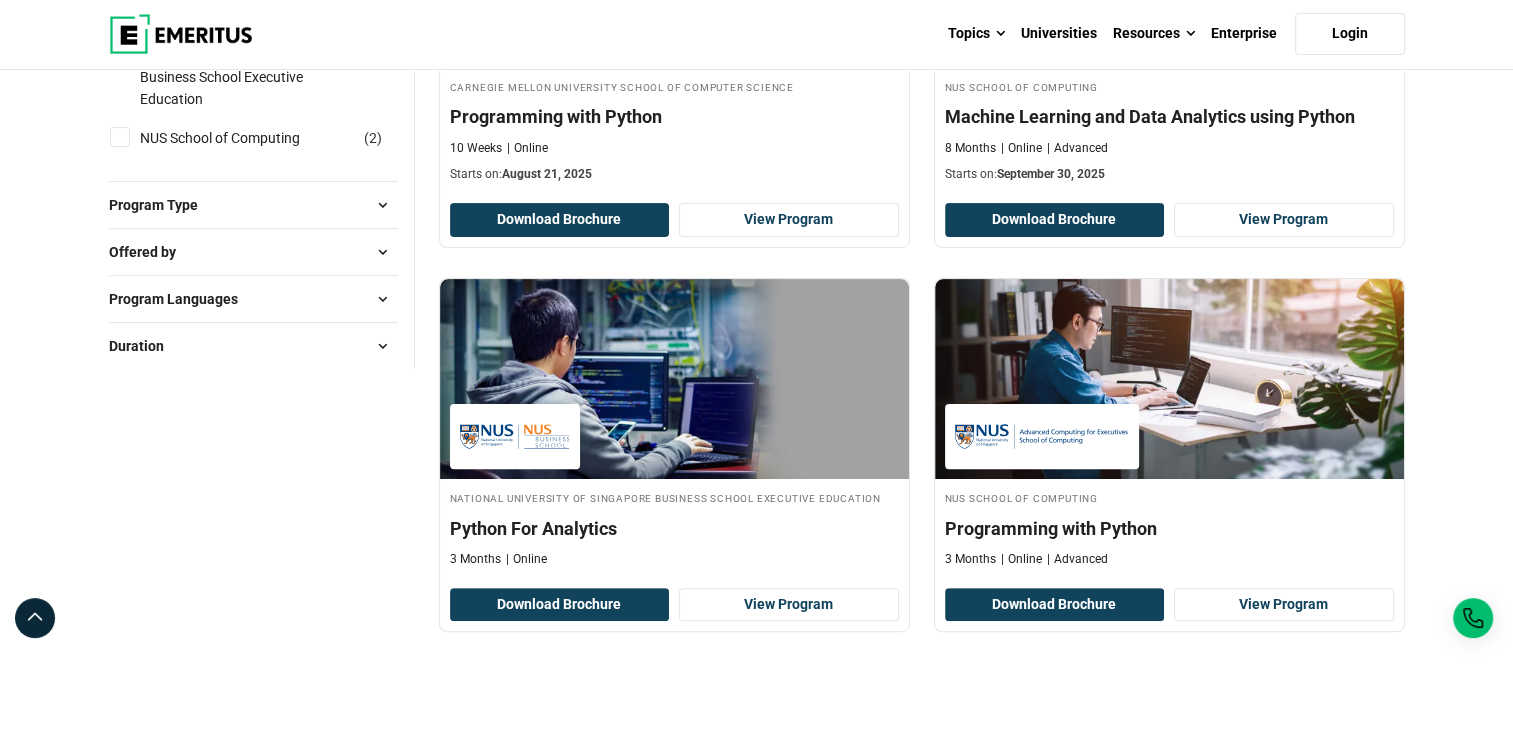 scroll, scrollTop: 600, scrollLeft: 0, axis: vertical 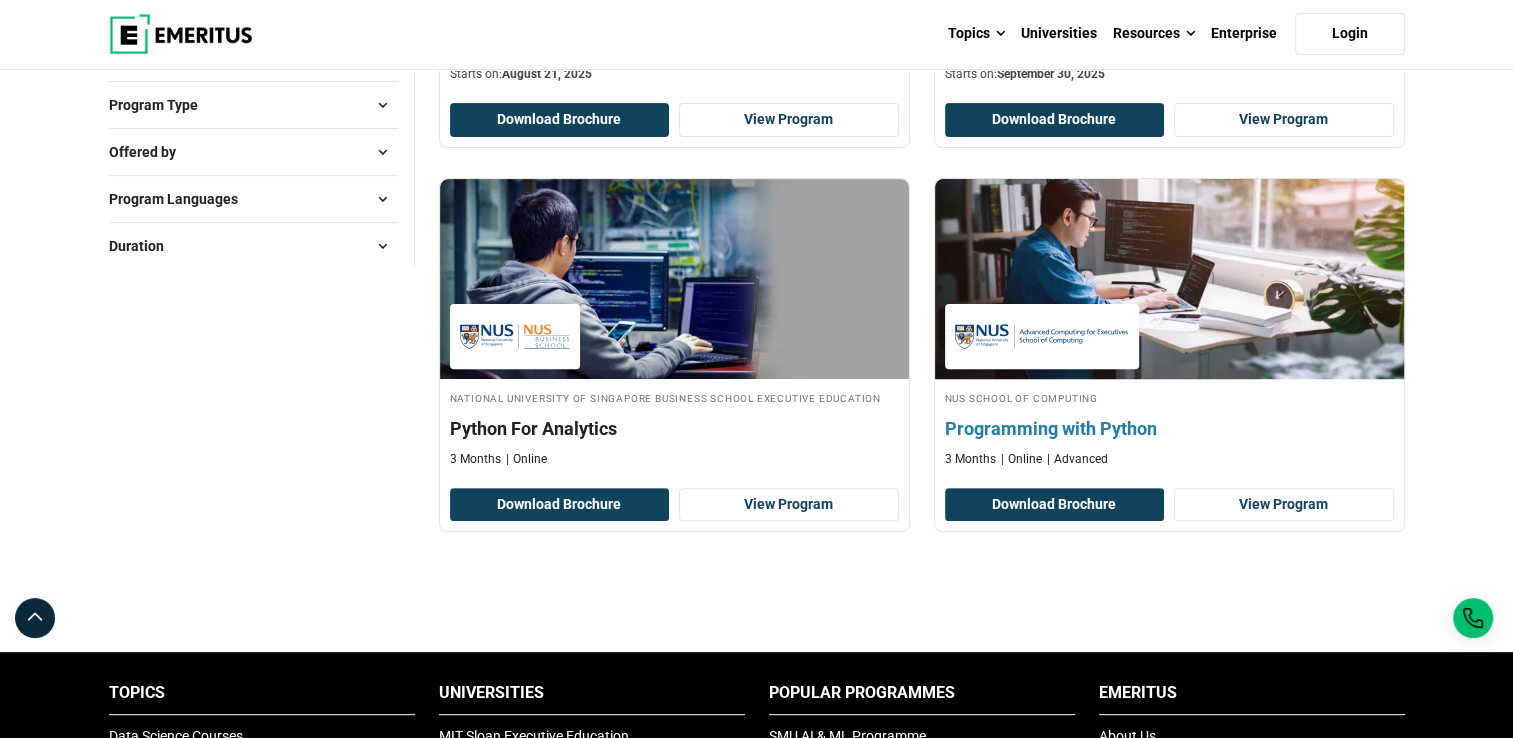 click at bounding box center [1169, 279] 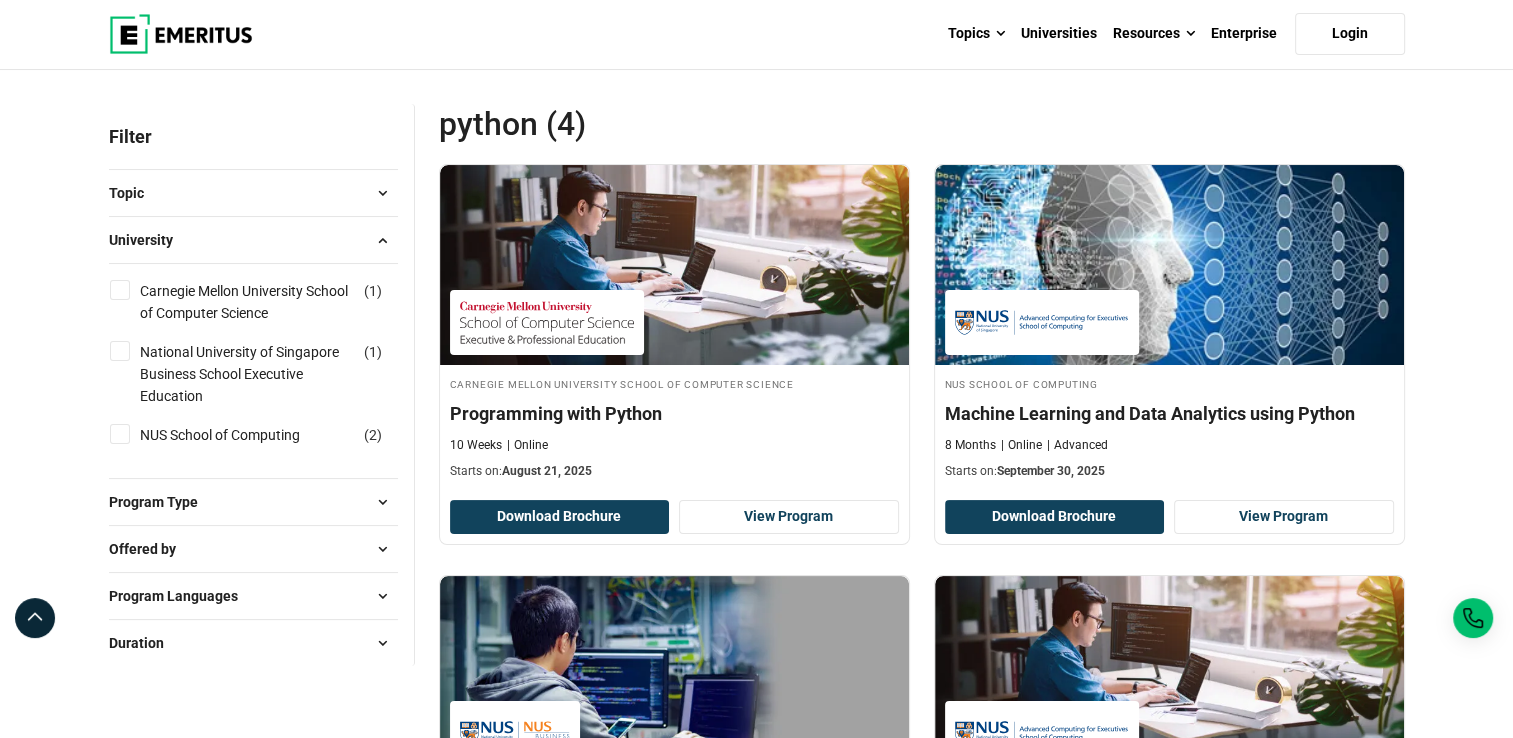 scroll, scrollTop: 200, scrollLeft: 0, axis: vertical 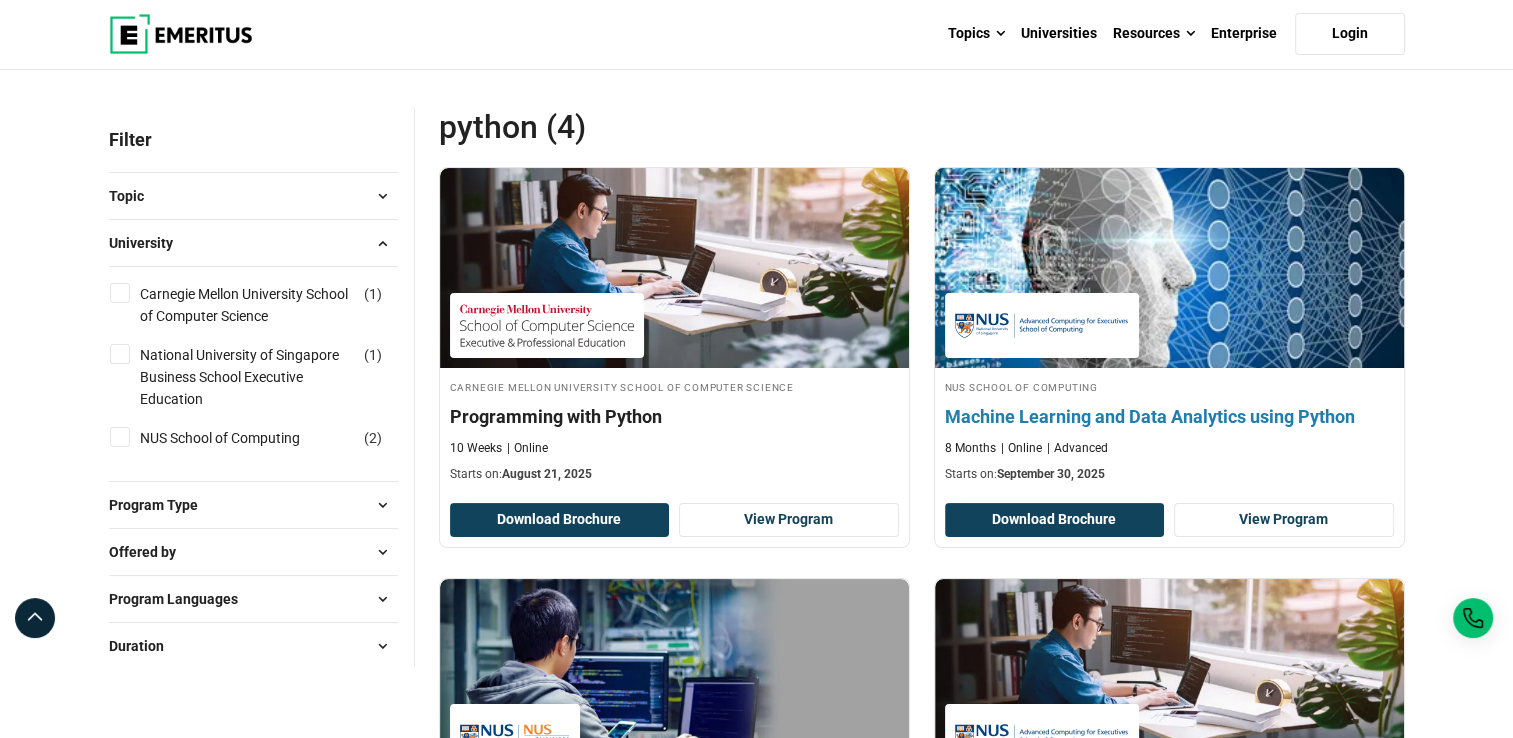 click at bounding box center [1169, 268] 